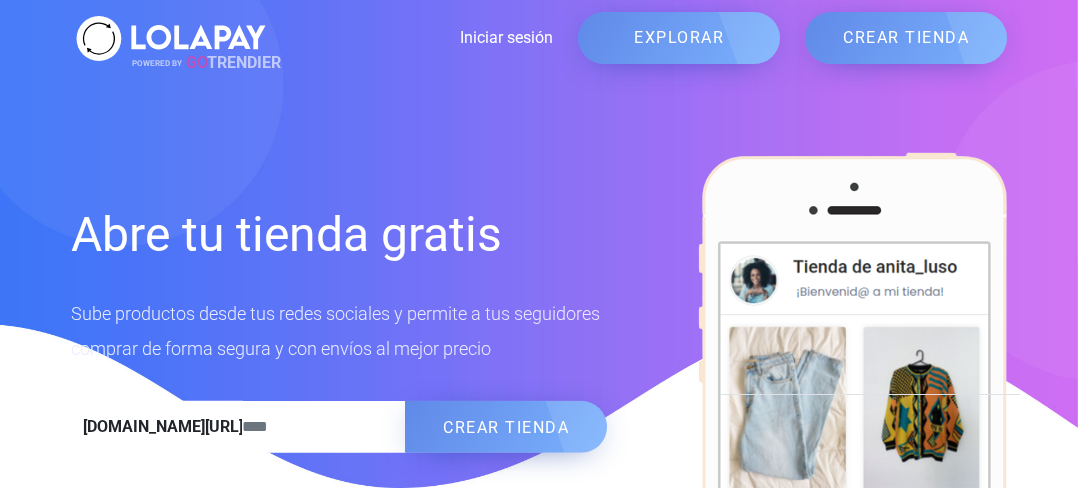 scroll, scrollTop: 0, scrollLeft: 0, axis: both 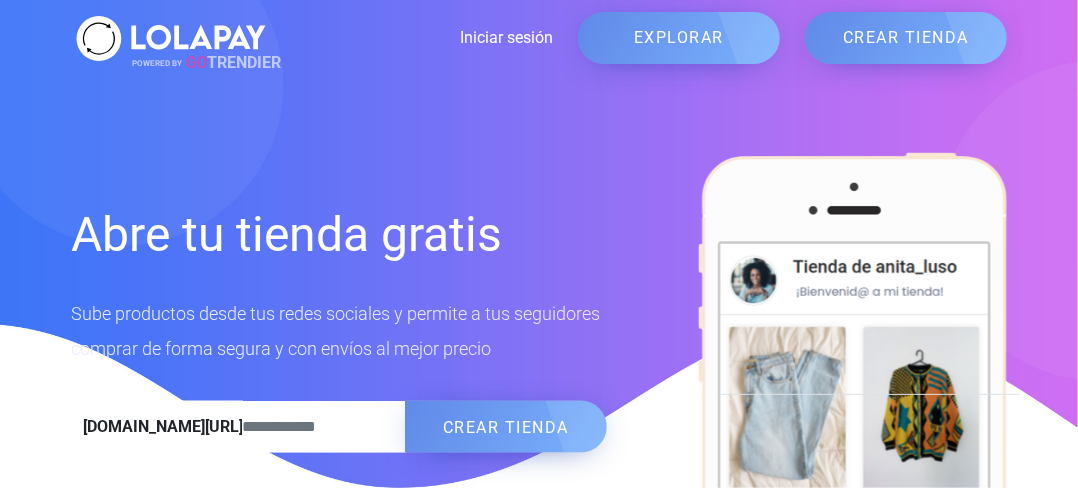 click on "Iniciar sesión" at bounding box center (412, 38) 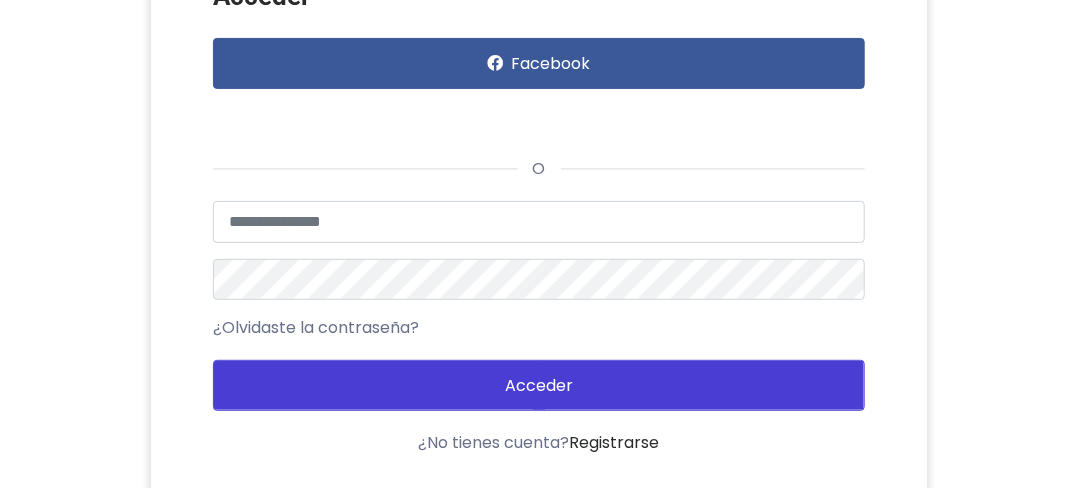 scroll, scrollTop: 177, scrollLeft: 0, axis: vertical 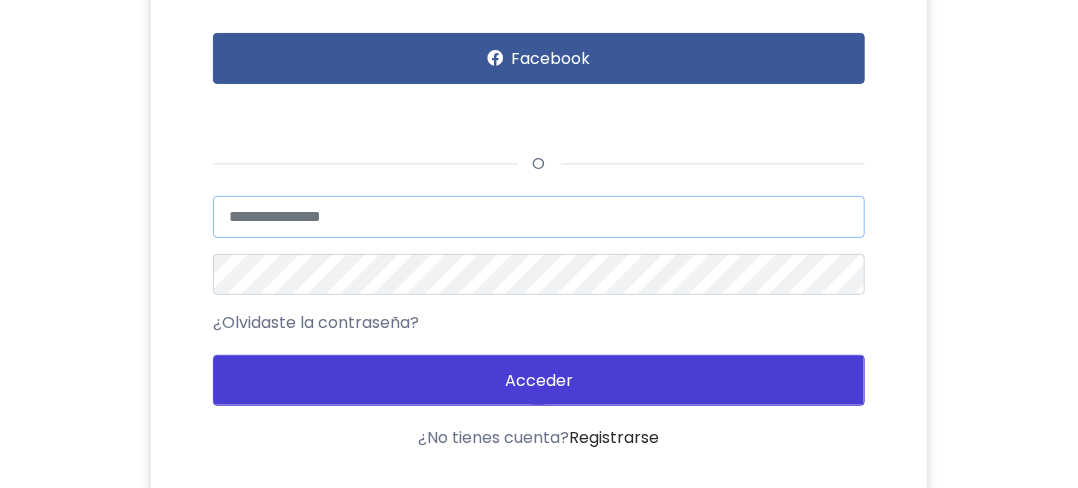 type on "**********" 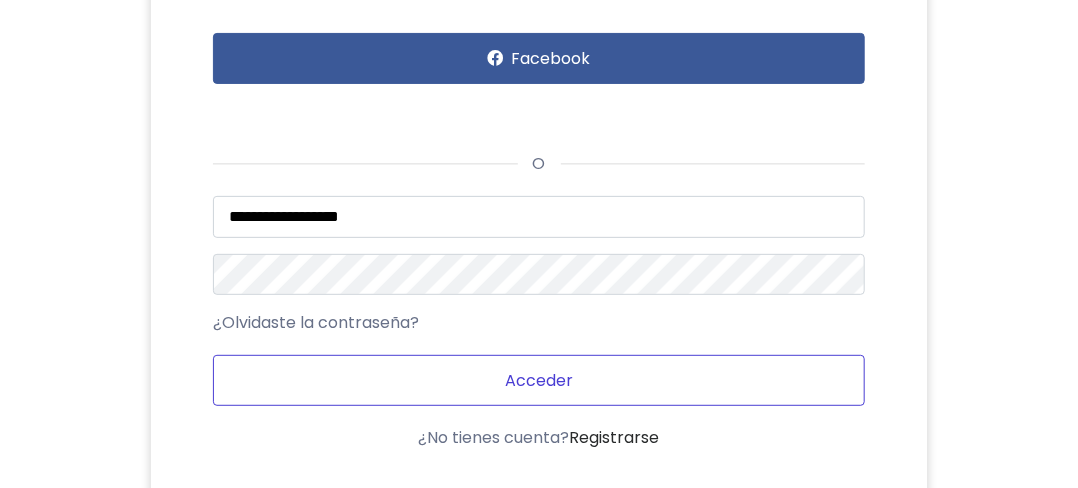 click on "Acceder" at bounding box center (539, 380) 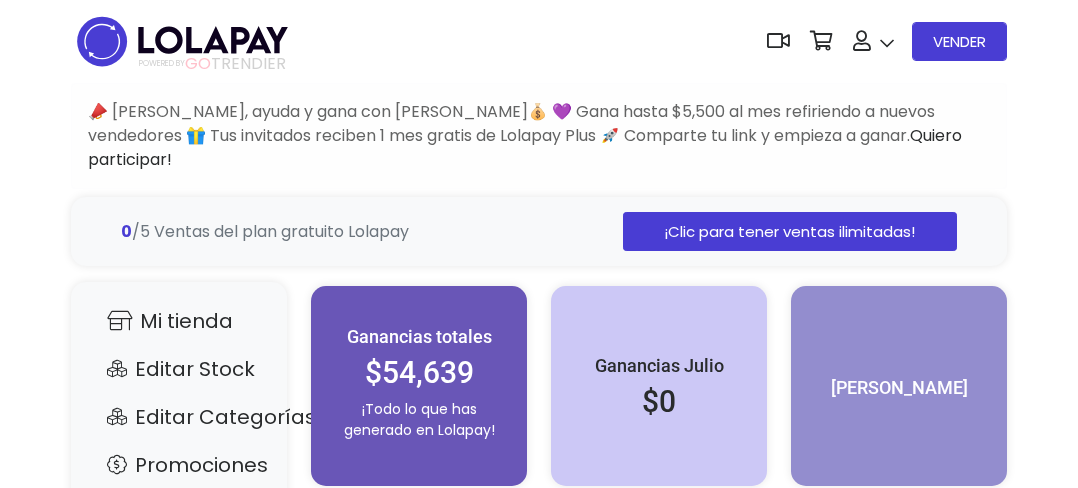scroll, scrollTop: 0, scrollLeft: 0, axis: both 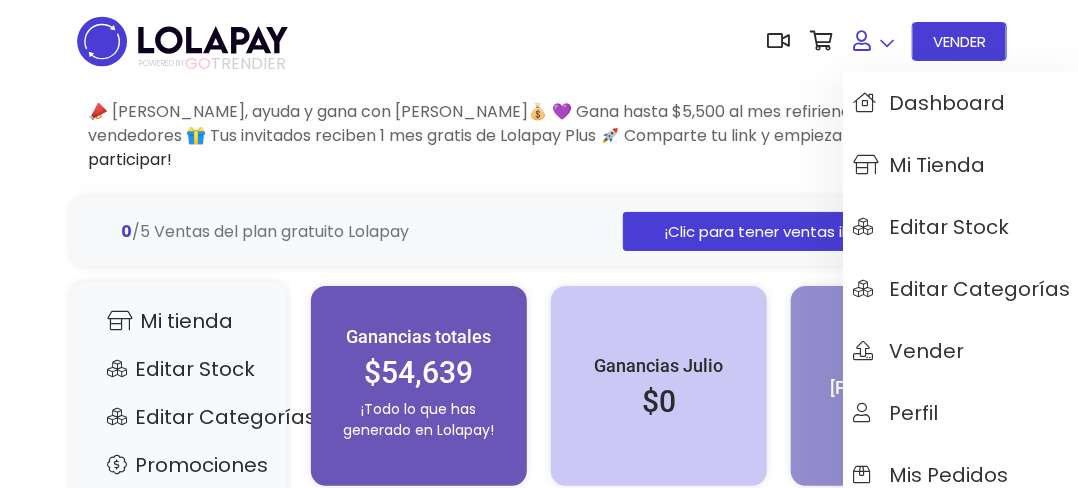 click at bounding box center [873, 41] 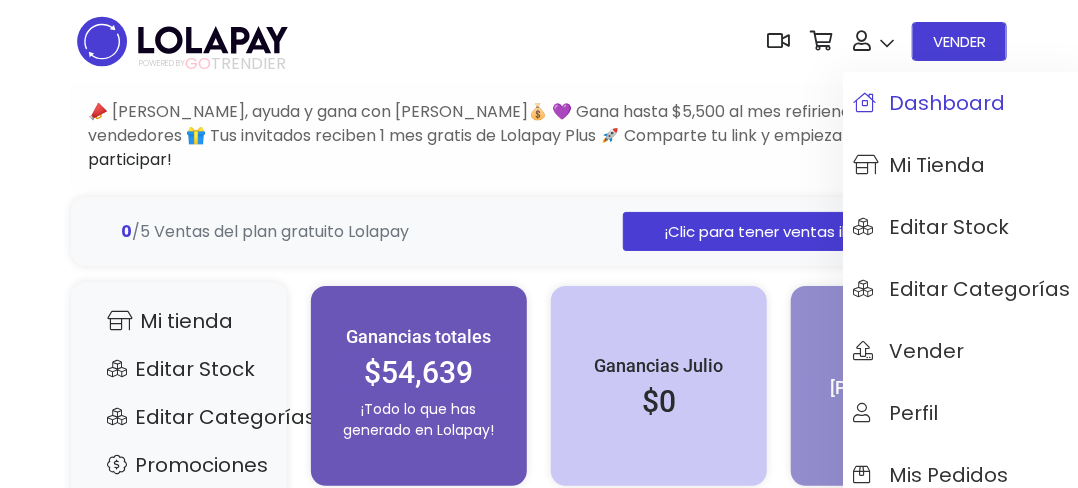 click on "Dashboard" at bounding box center (929, 103) 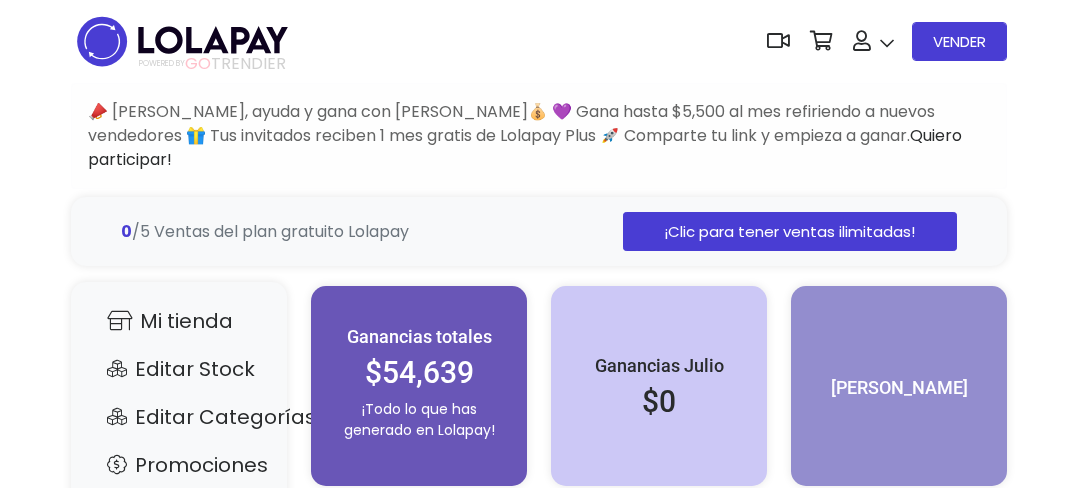 scroll, scrollTop: 0, scrollLeft: 0, axis: both 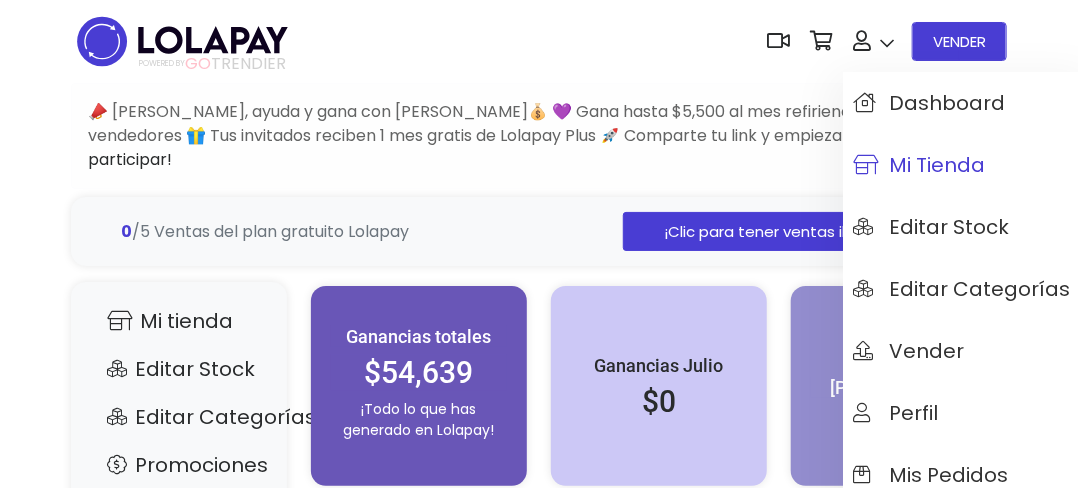 click on "Mi tienda" at bounding box center [919, 165] 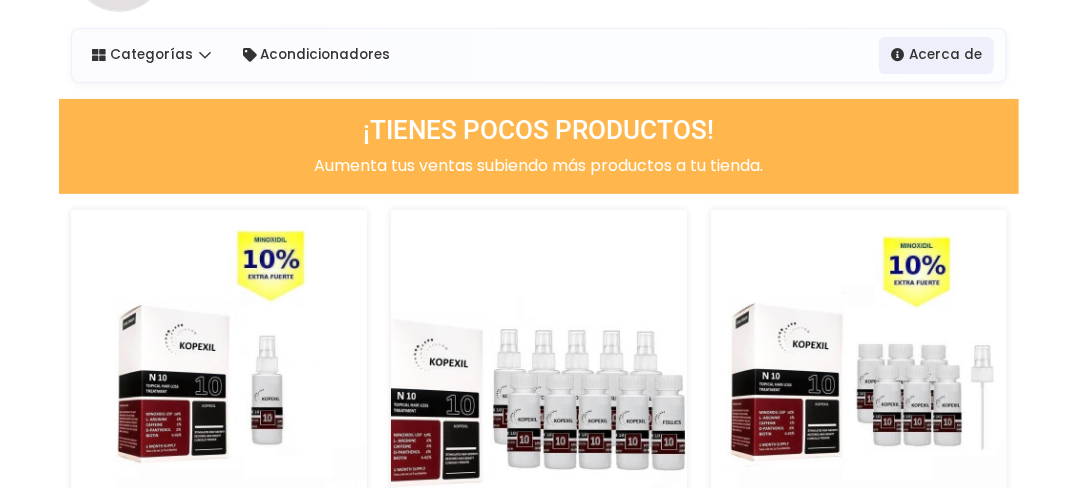 scroll, scrollTop: 0, scrollLeft: 0, axis: both 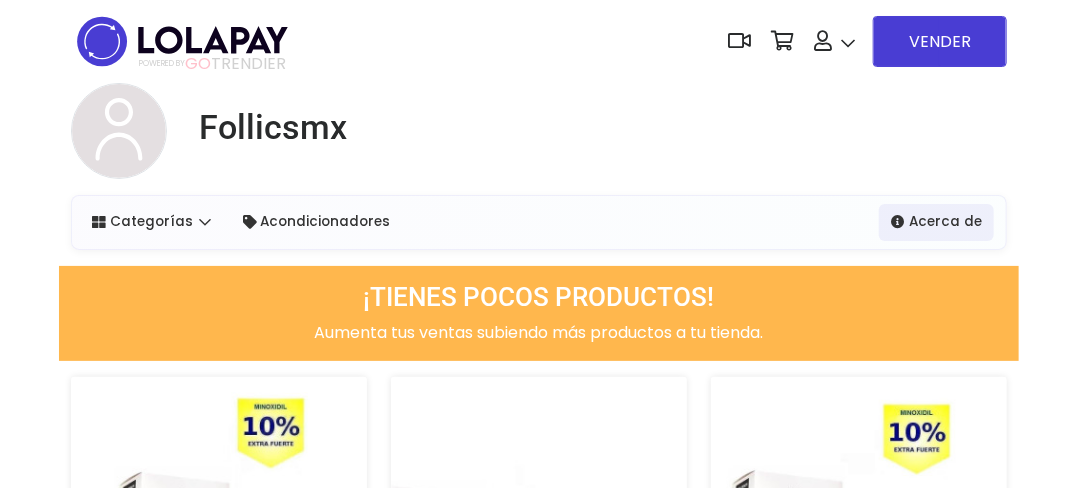 click on "Follicsmx" at bounding box center (539, 139) 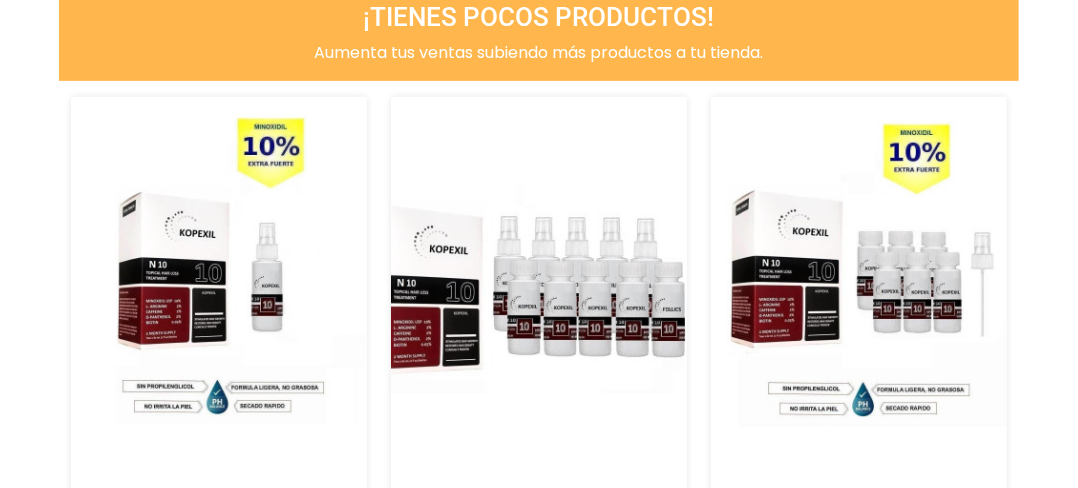 scroll, scrollTop: 0, scrollLeft: 0, axis: both 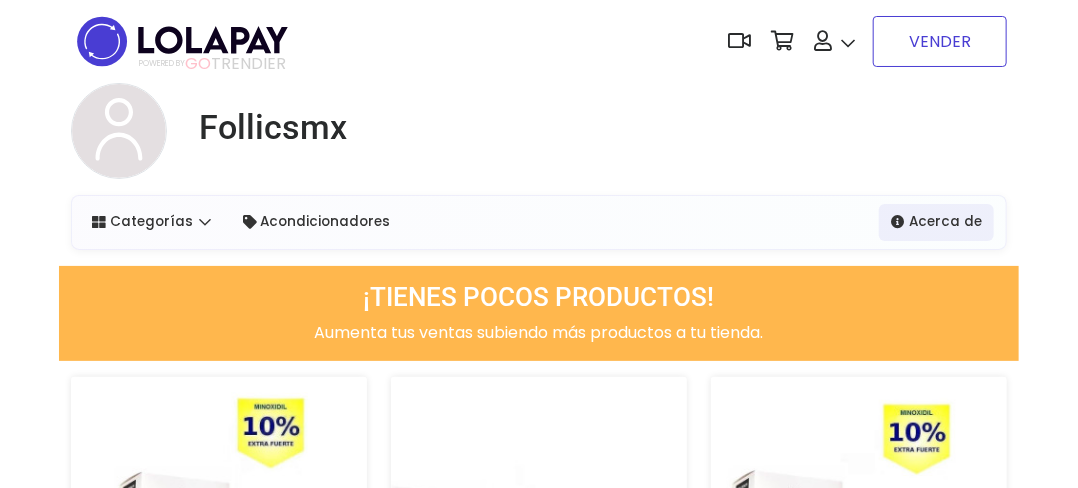 click on "VENDER" at bounding box center [940, 41] 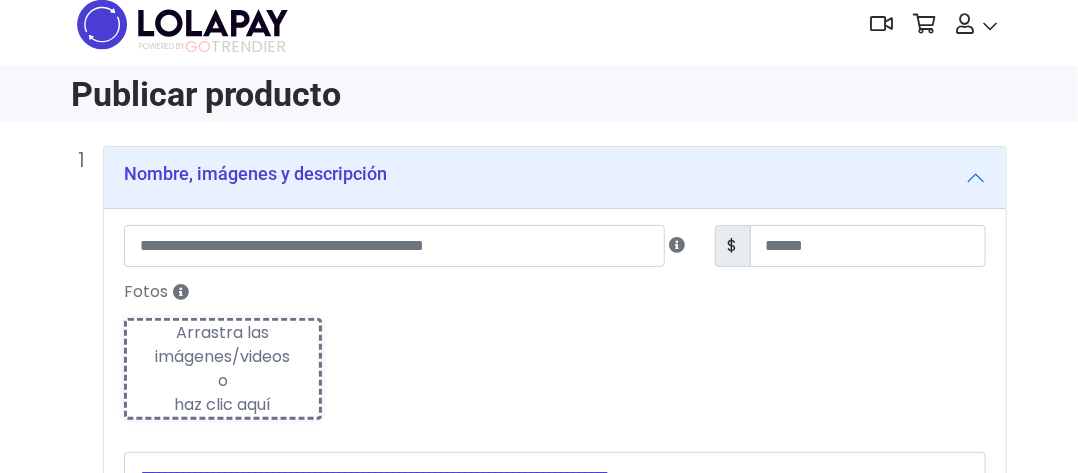 scroll, scrollTop: 56, scrollLeft: 0, axis: vertical 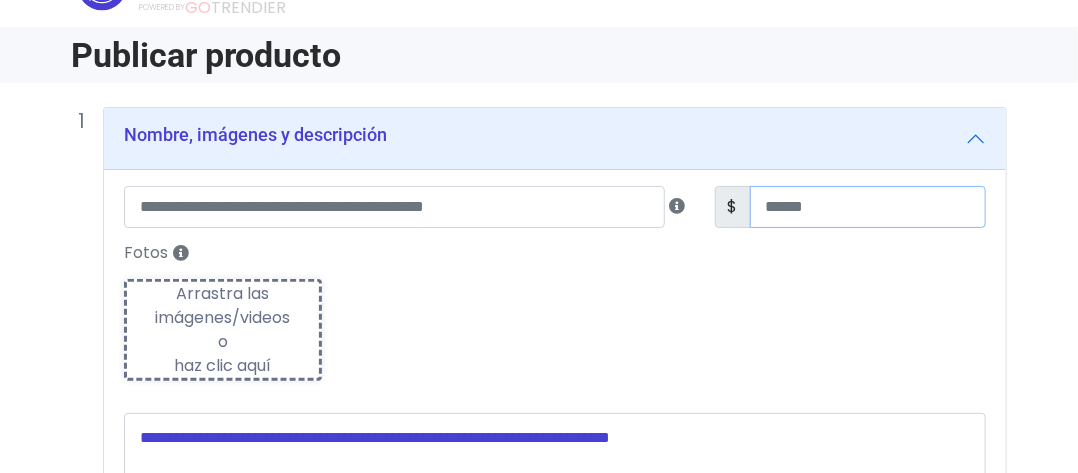click at bounding box center [868, 207] 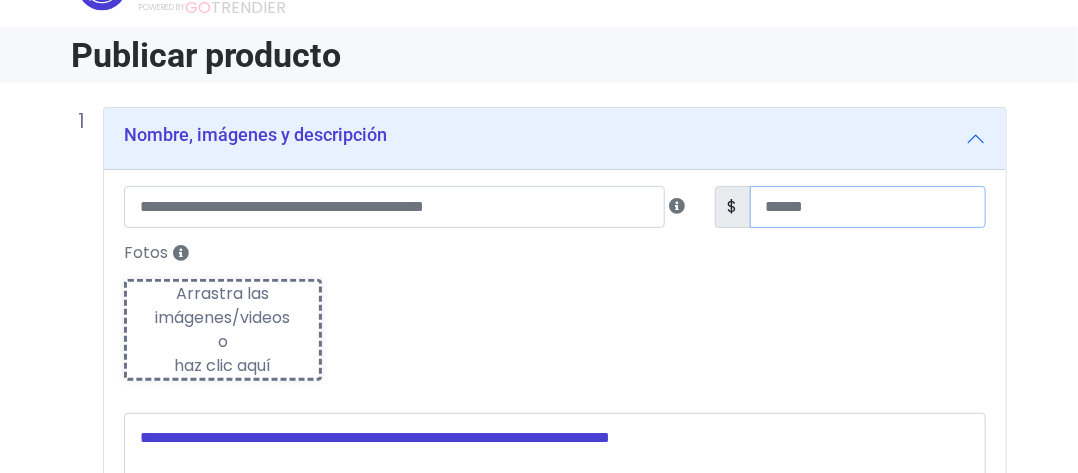 type on "***" 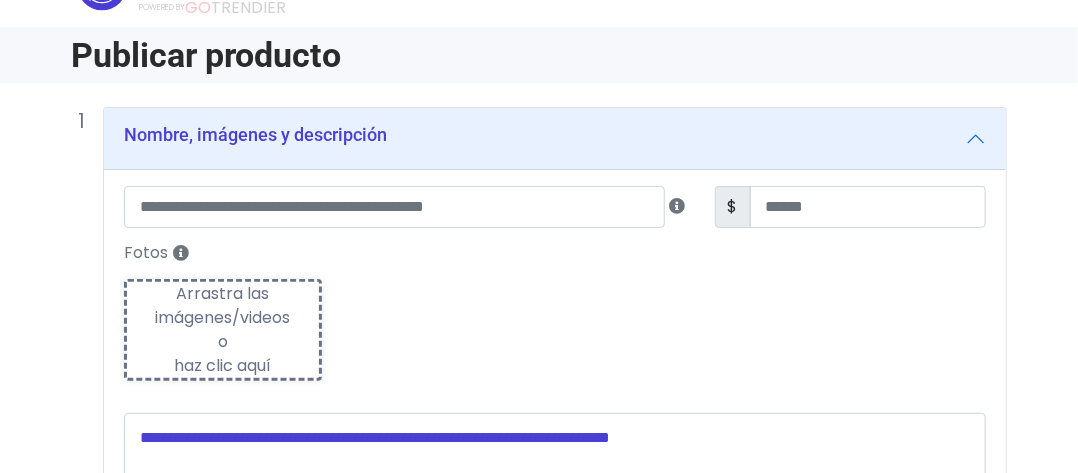 click on "Fotos
Subiendo
Arrastra las
imágenes/videos
o
haz clic aquí" at bounding box center [555, 316] 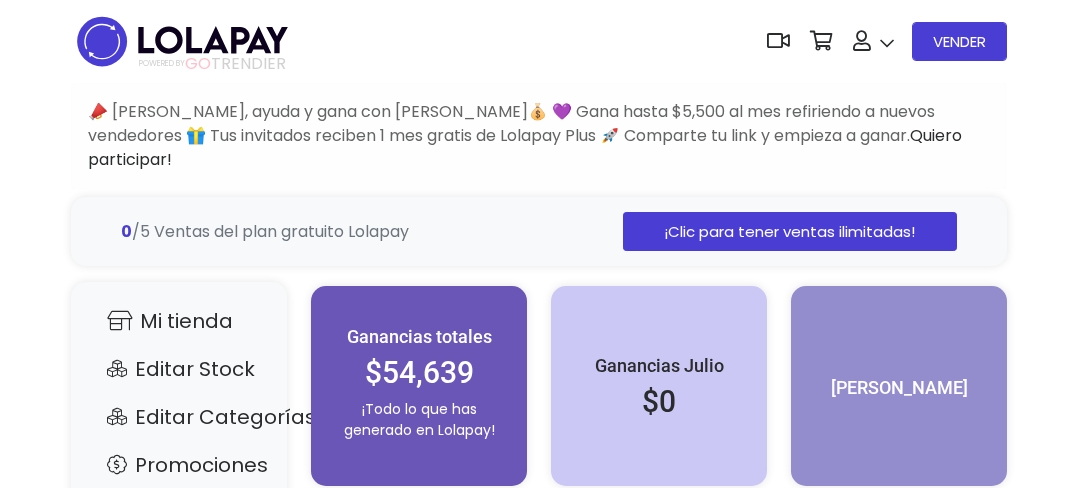 scroll, scrollTop: 0, scrollLeft: 0, axis: both 